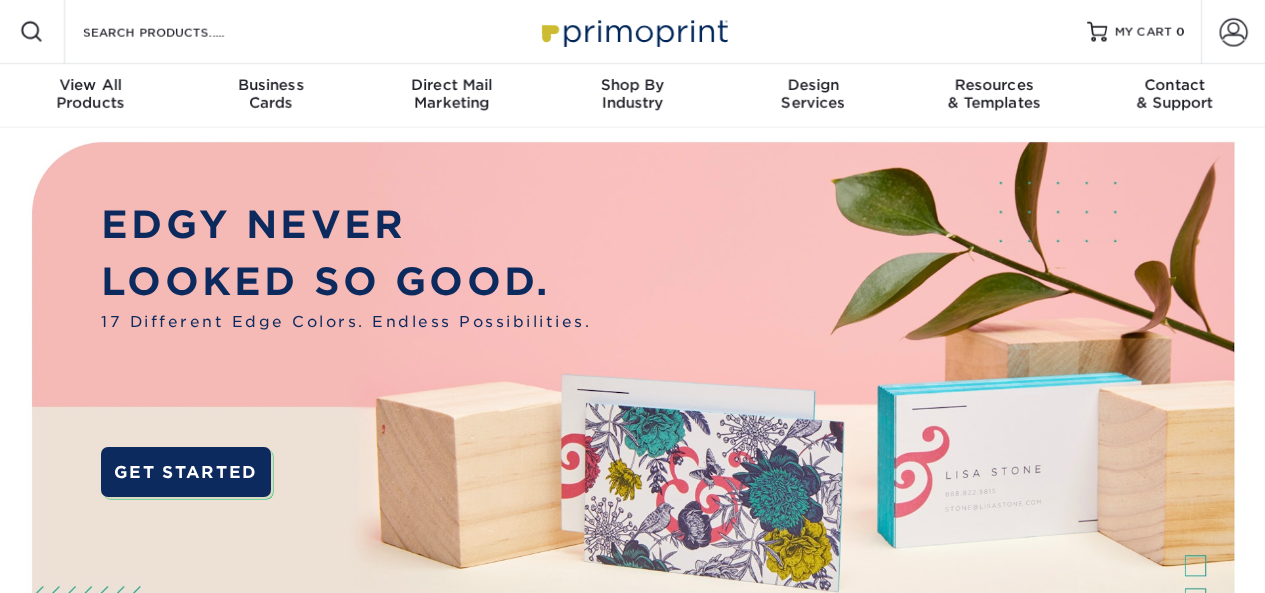 scroll, scrollTop: 0, scrollLeft: 0, axis: both 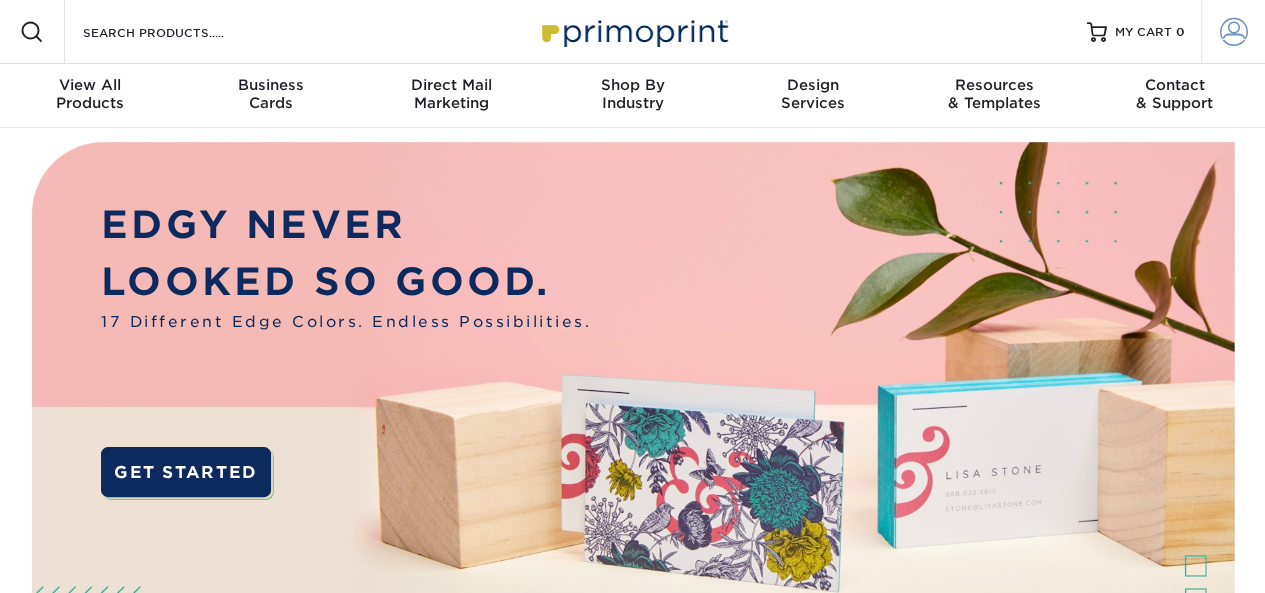 click at bounding box center [1234, 32] 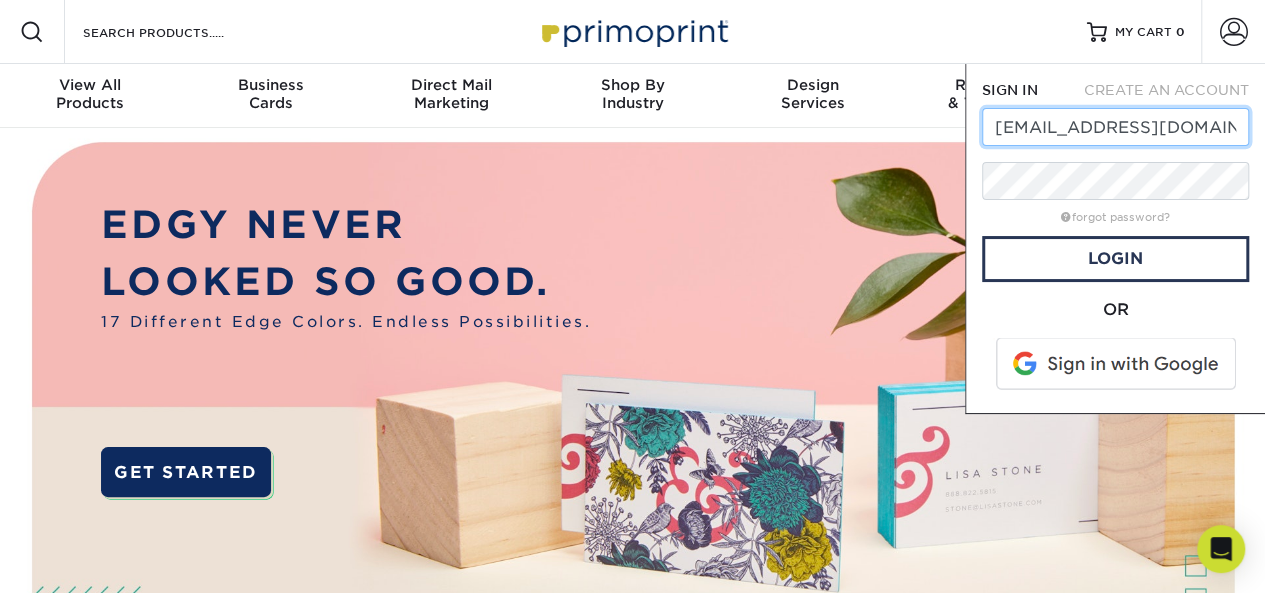 type on "al@foursided.com" 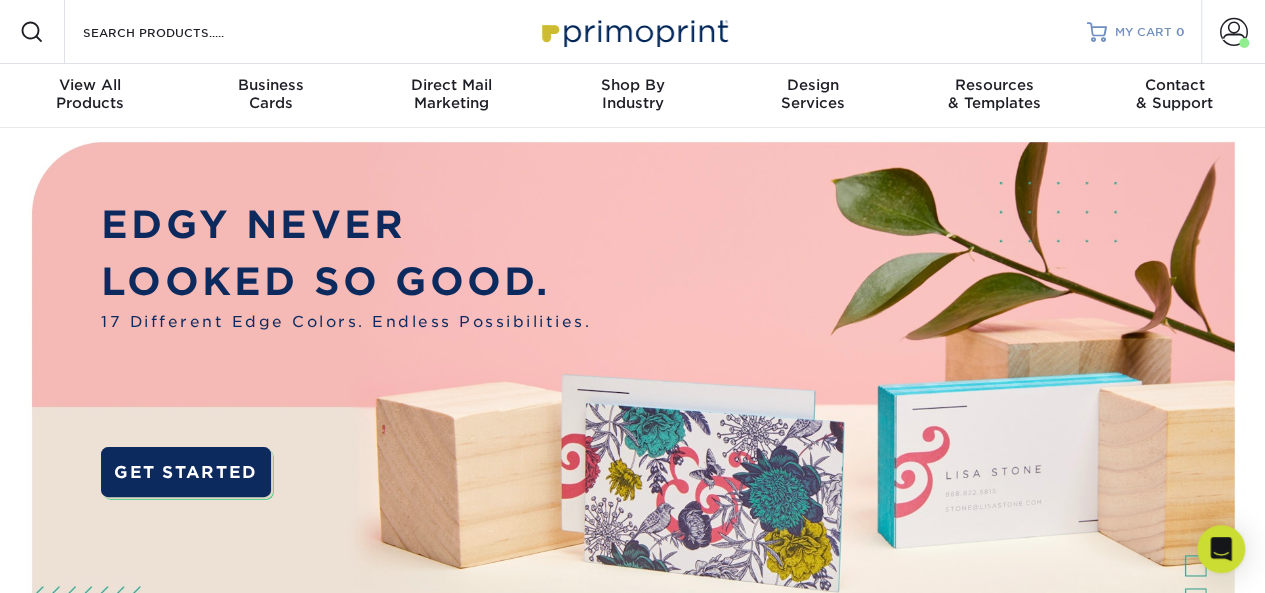 click on "MY CART" at bounding box center [1143, 32] 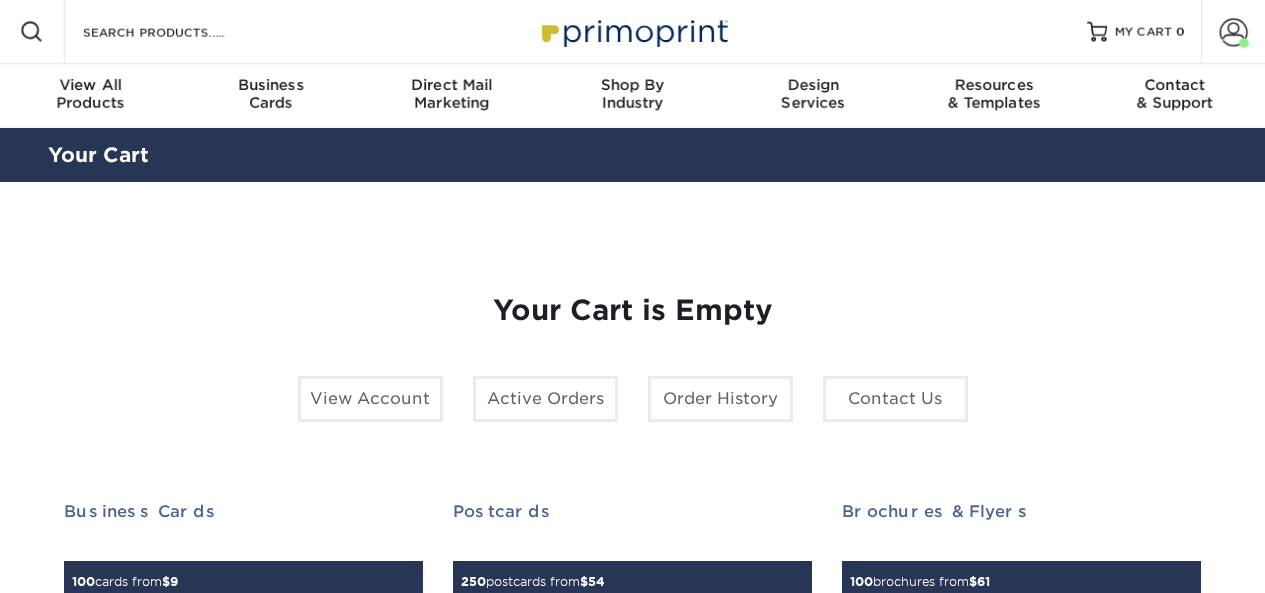 scroll, scrollTop: 0, scrollLeft: 0, axis: both 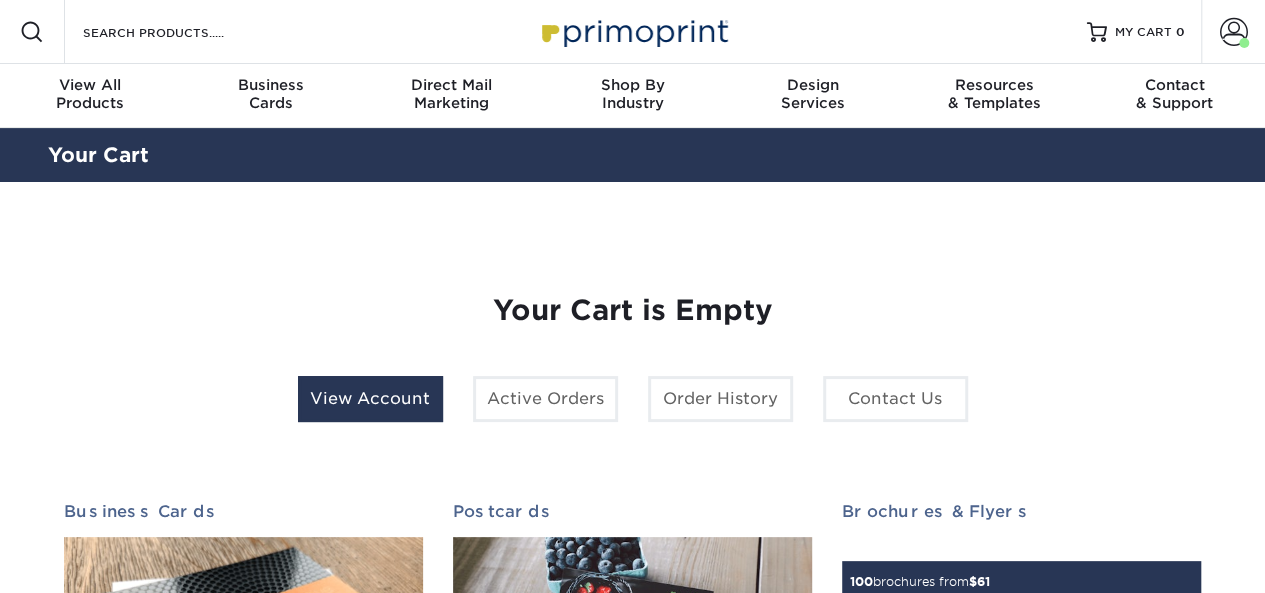 click on "View Account" at bounding box center (370, 399) 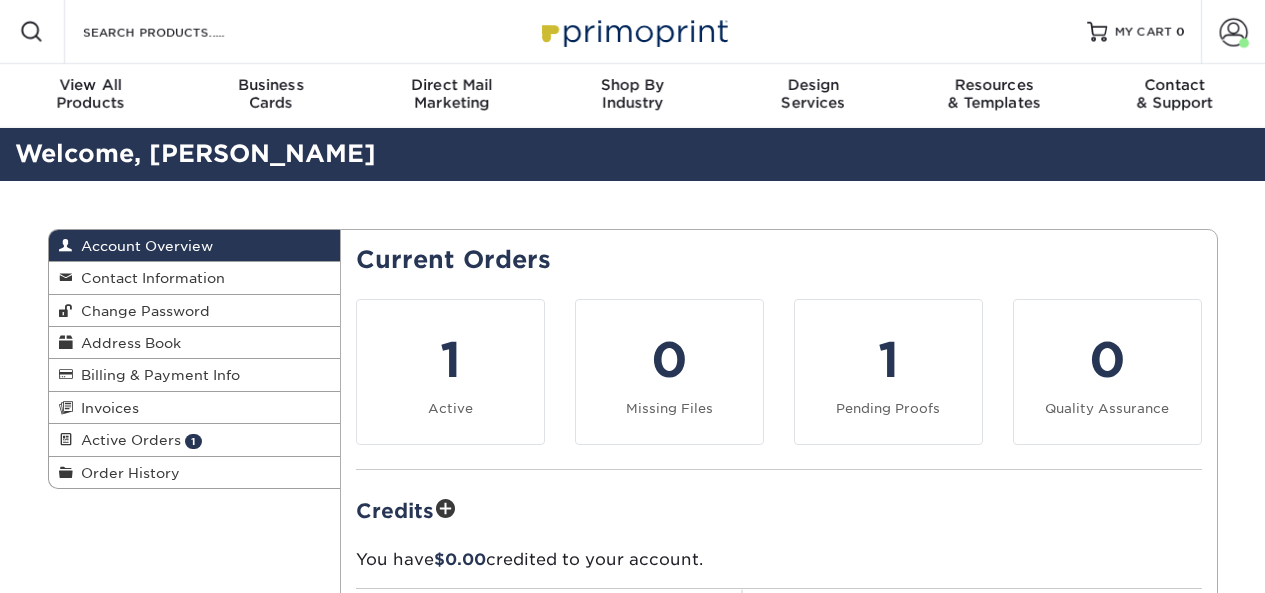 scroll, scrollTop: 0, scrollLeft: 0, axis: both 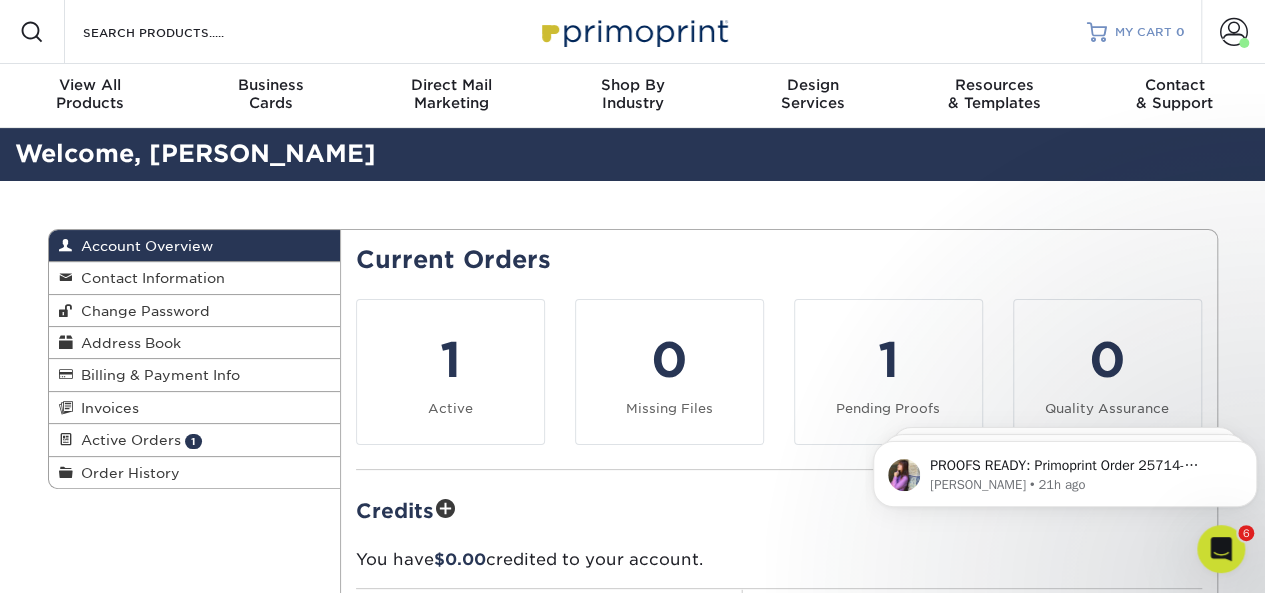 click on "MY CART   0" at bounding box center (1136, 32) 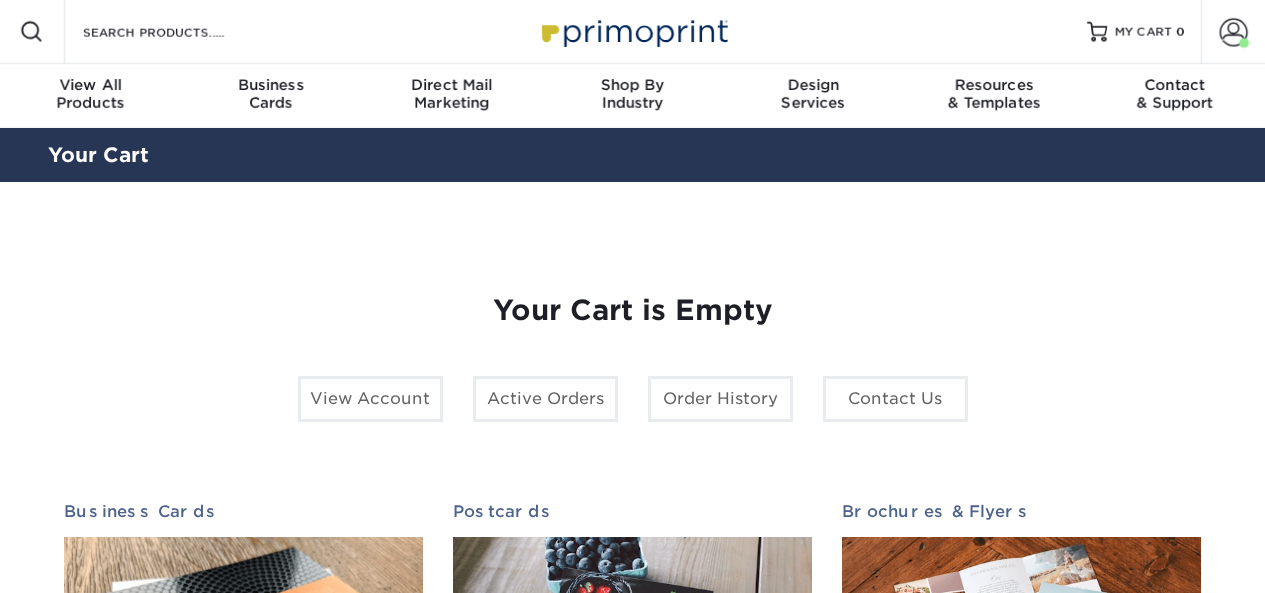 scroll, scrollTop: 0, scrollLeft: 0, axis: both 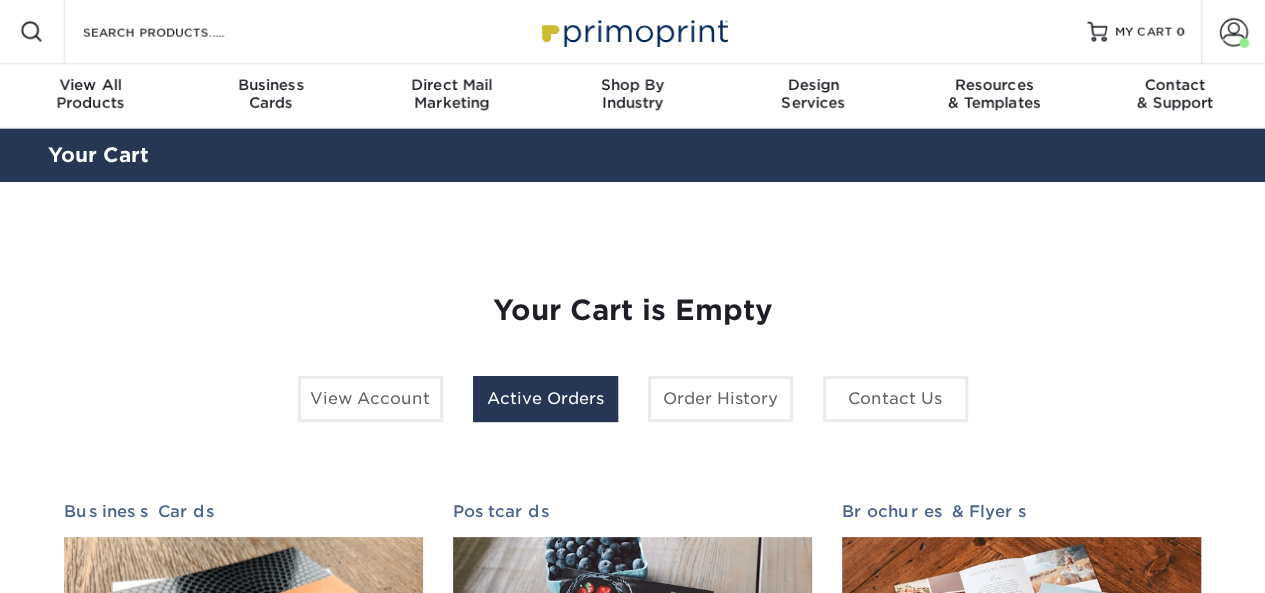 click on "Active Orders" at bounding box center (545, 399) 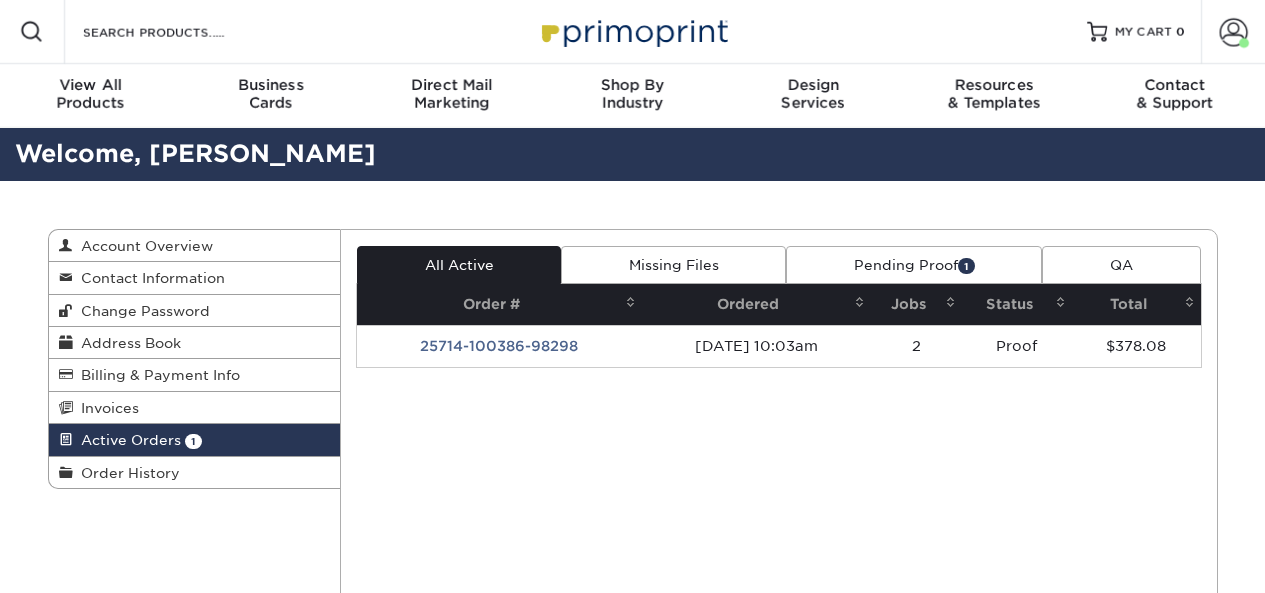 scroll, scrollTop: 0, scrollLeft: 0, axis: both 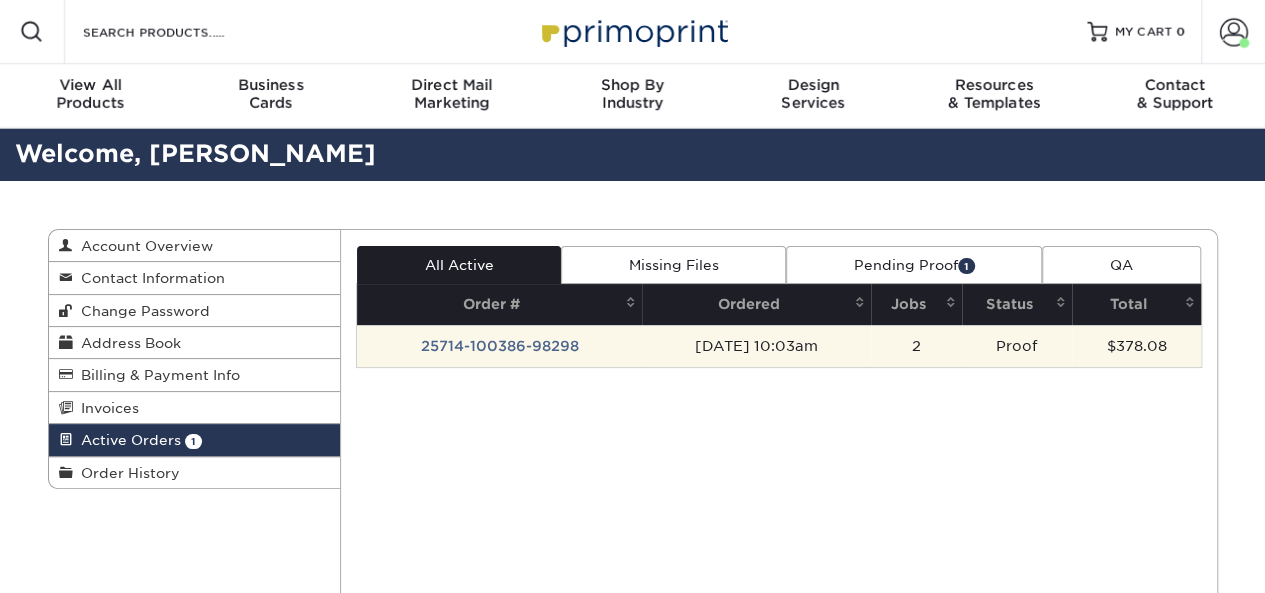 click on "25714-100386-98298" at bounding box center [499, 346] 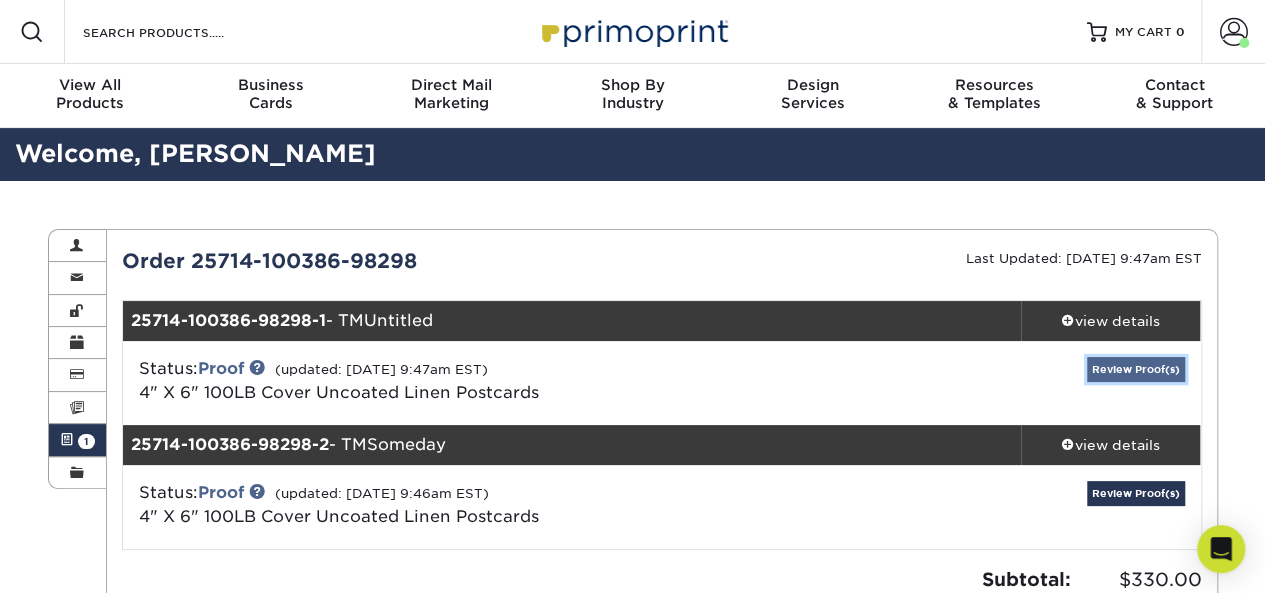 click on "Review Proof(s)" at bounding box center [1136, 369] 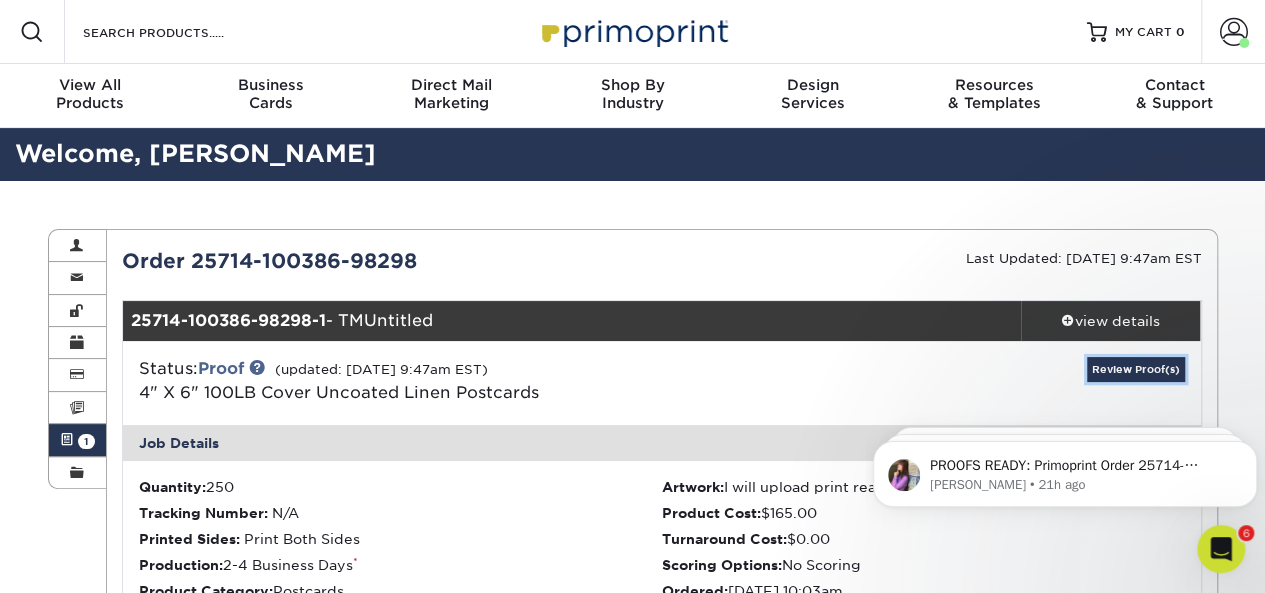 scroll, scrollTop: 0, scrollLeft: 0, axis: both 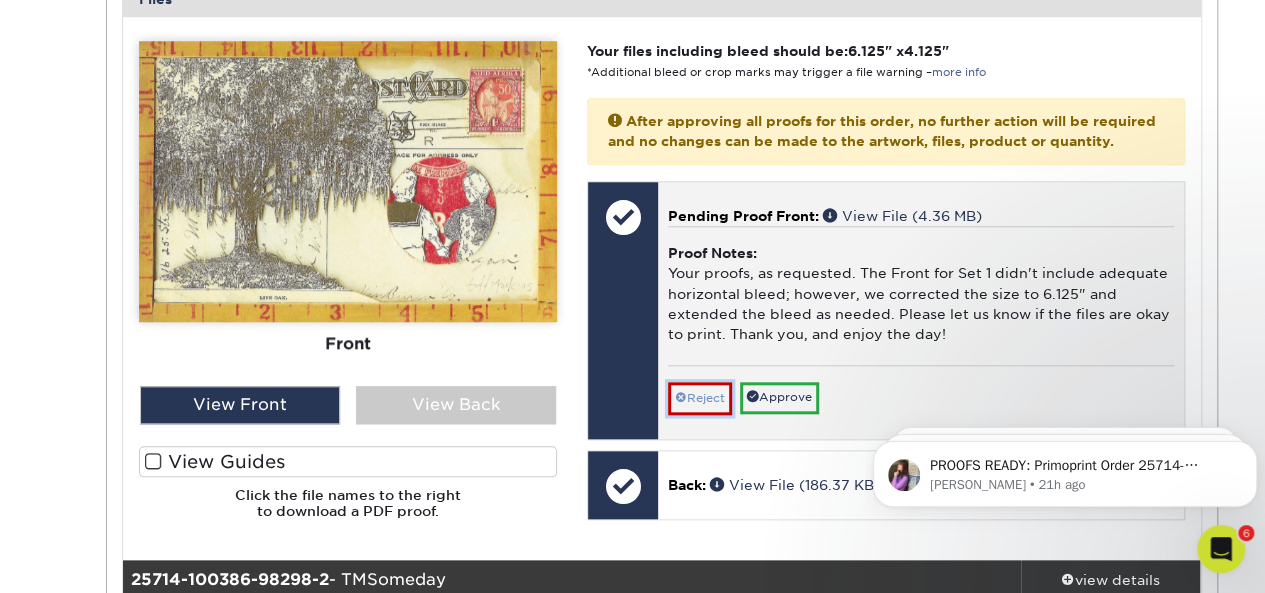 click on "Reject" at bounding box center [700, 398] 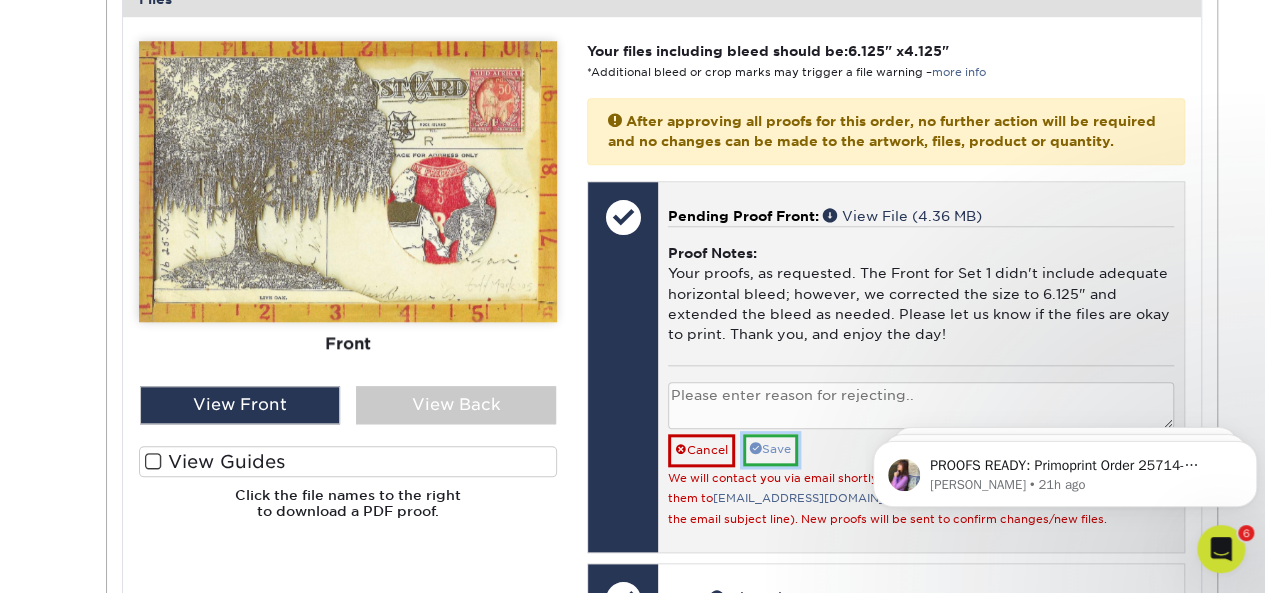 click on "Save" at bounding box center (770, 449) 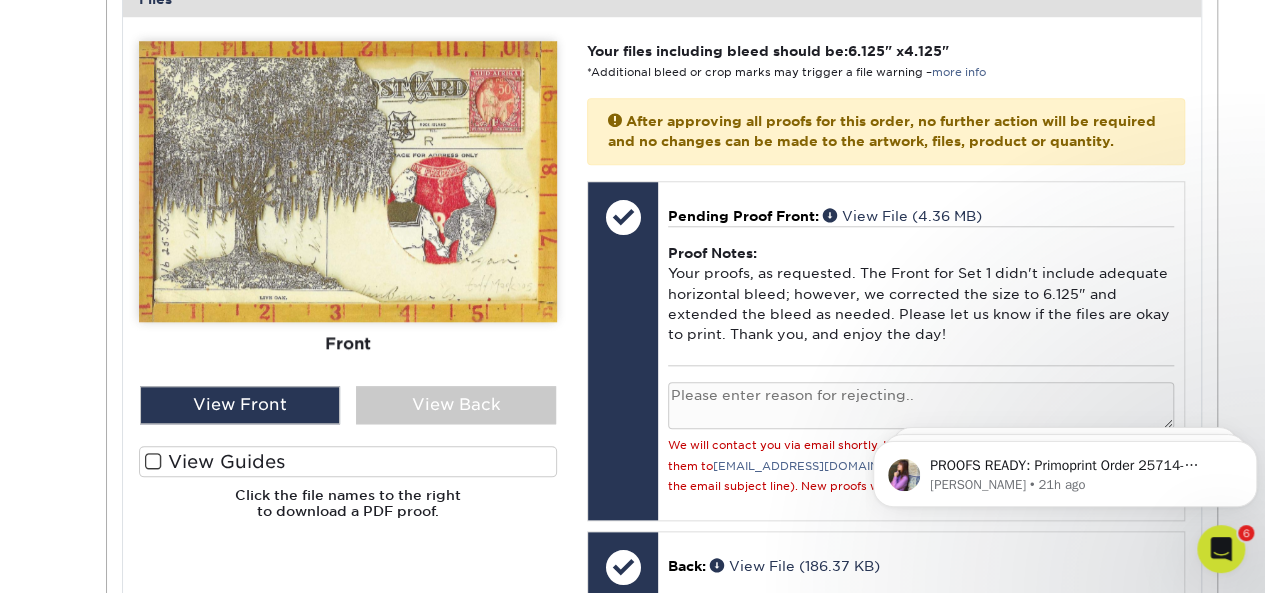 click 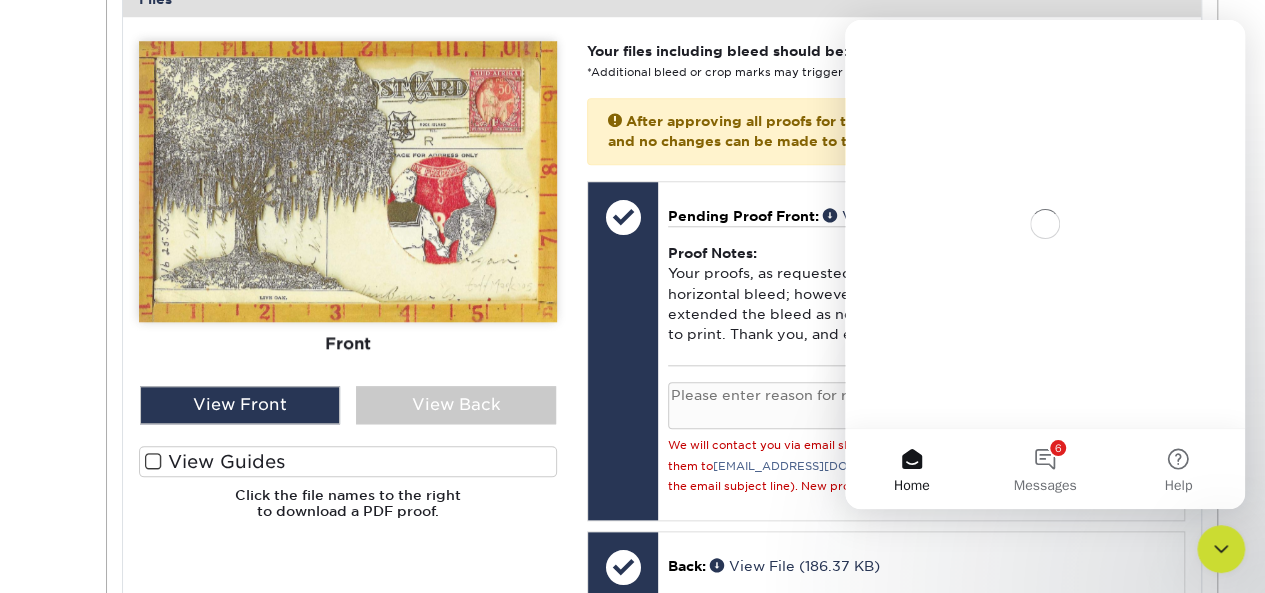 scroll, scrollTop: 0, scrollLeft: 0, axis: both 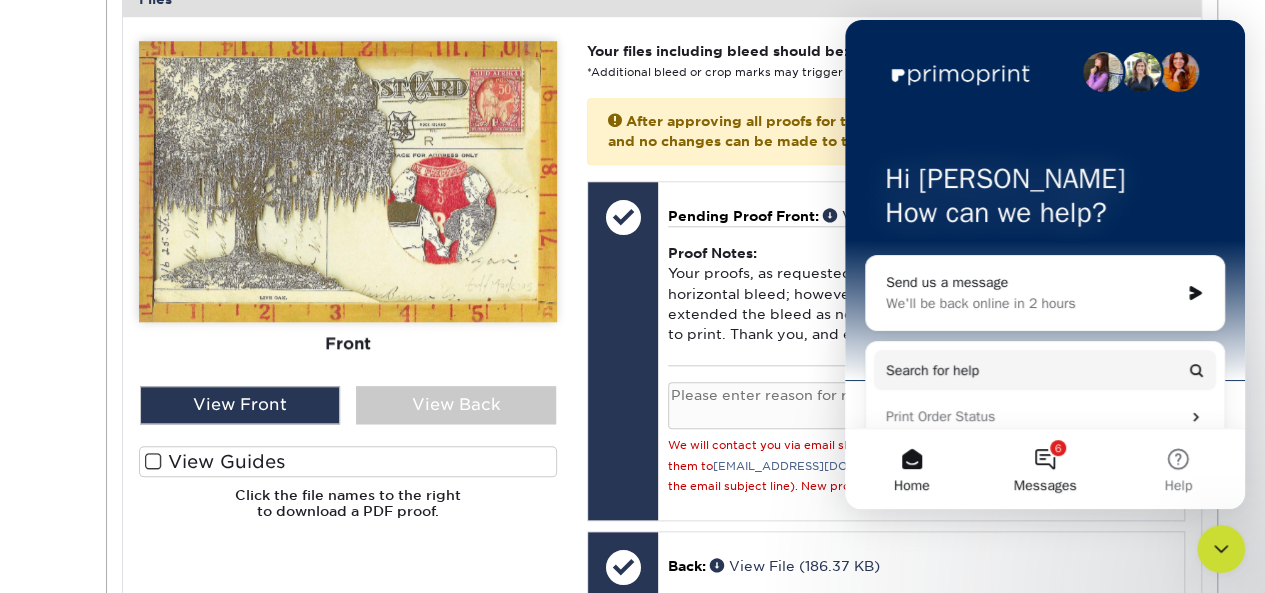 click on "6 Messages" at bounding box center [1044, 469] 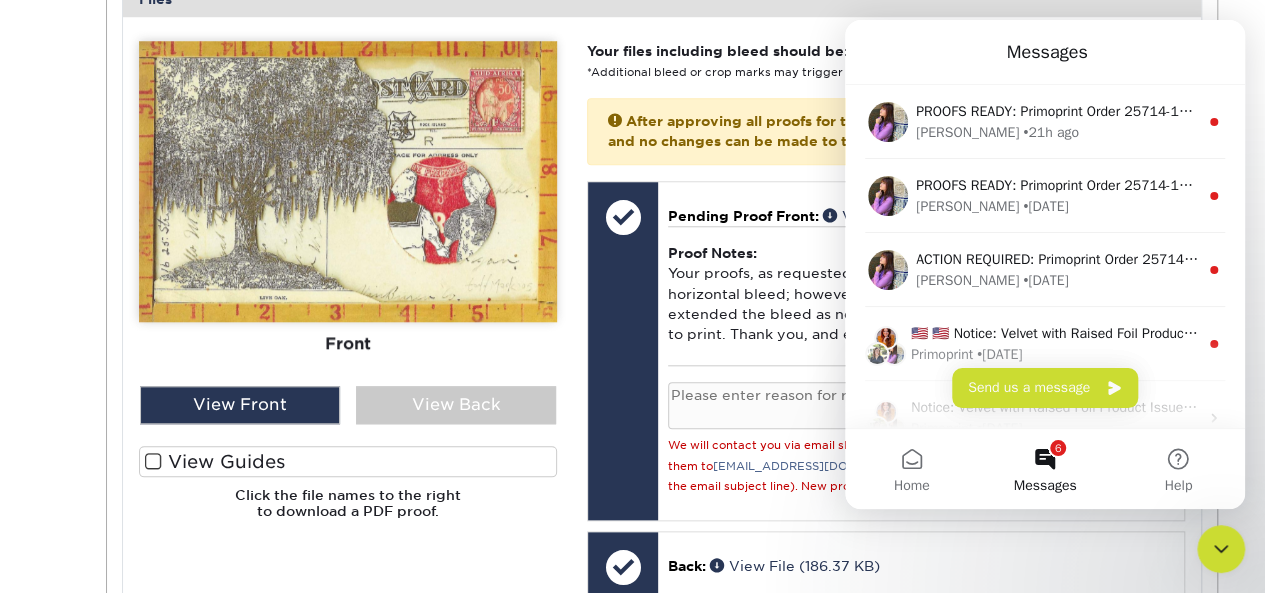 click 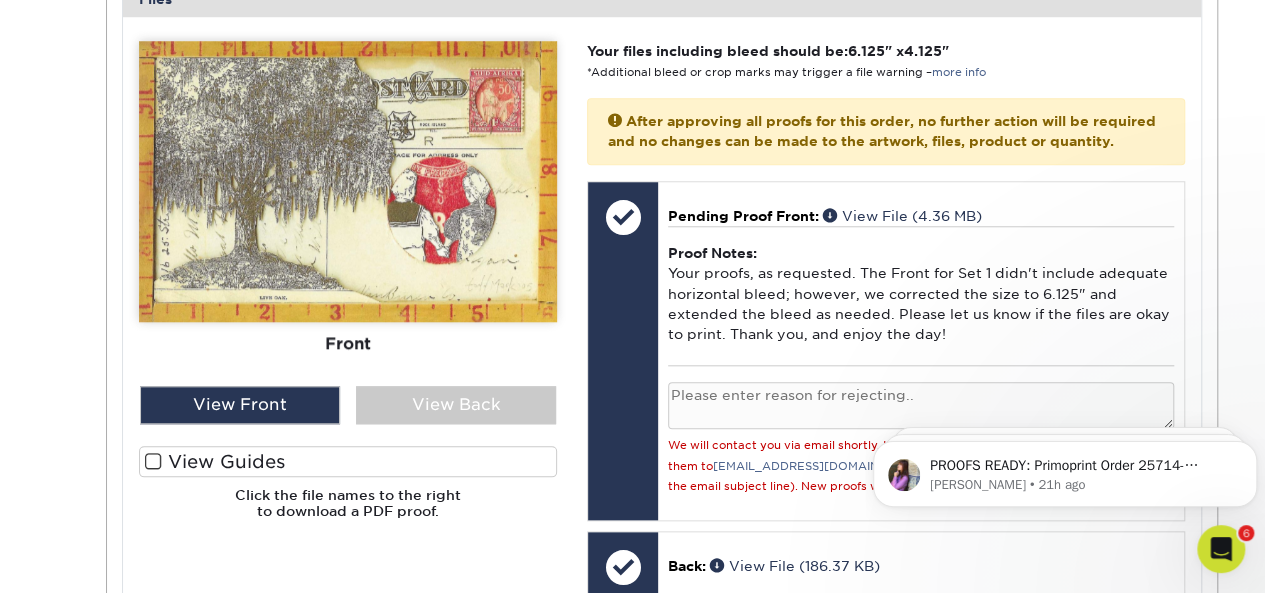 scroll, scrollTop: 0, scrollLeft: 0, axis: both 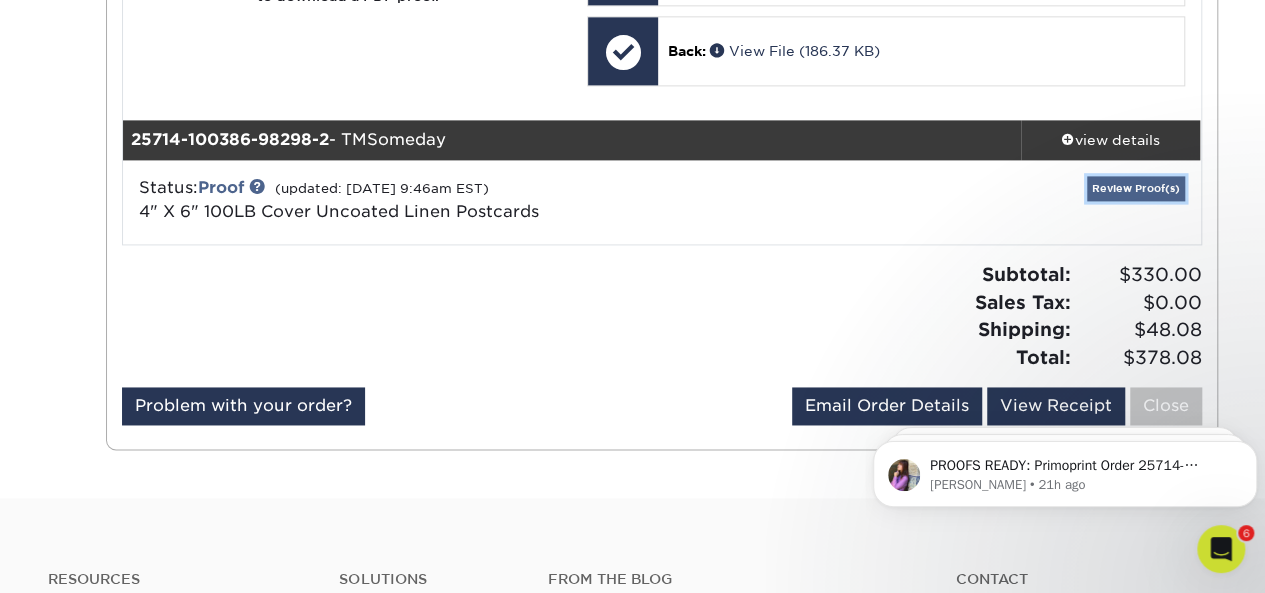 click on "Review Proof(s)" at bounding box center [1136, 188] 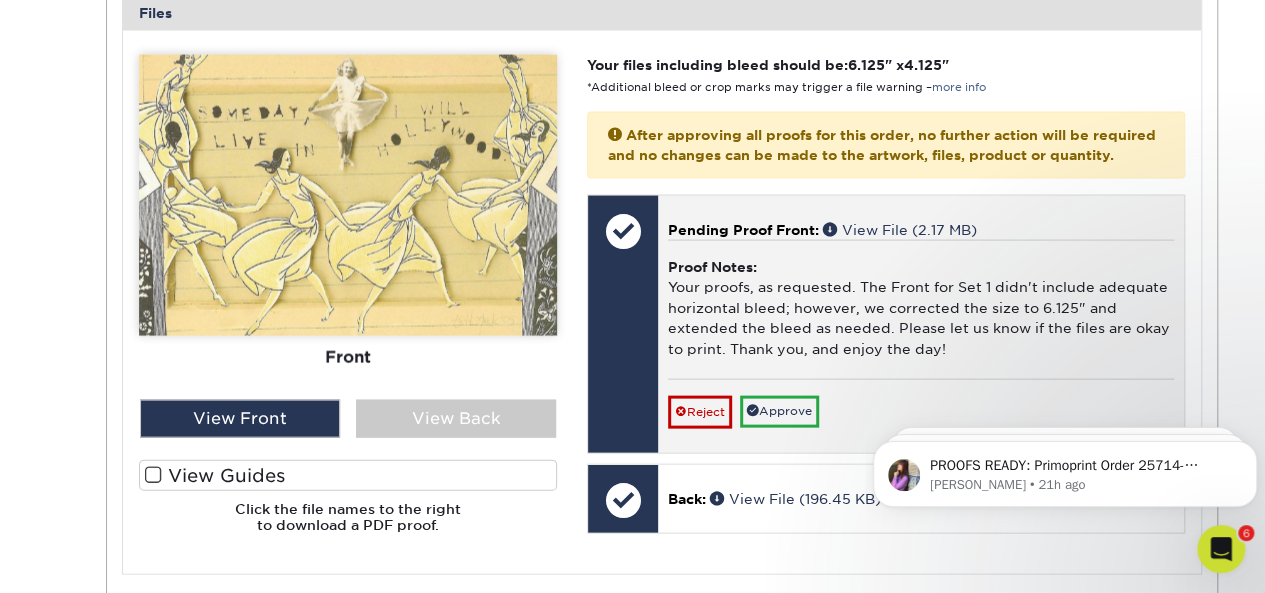 scroll, scrollTop: 1970, scrollLeft: 0, axis: vertical 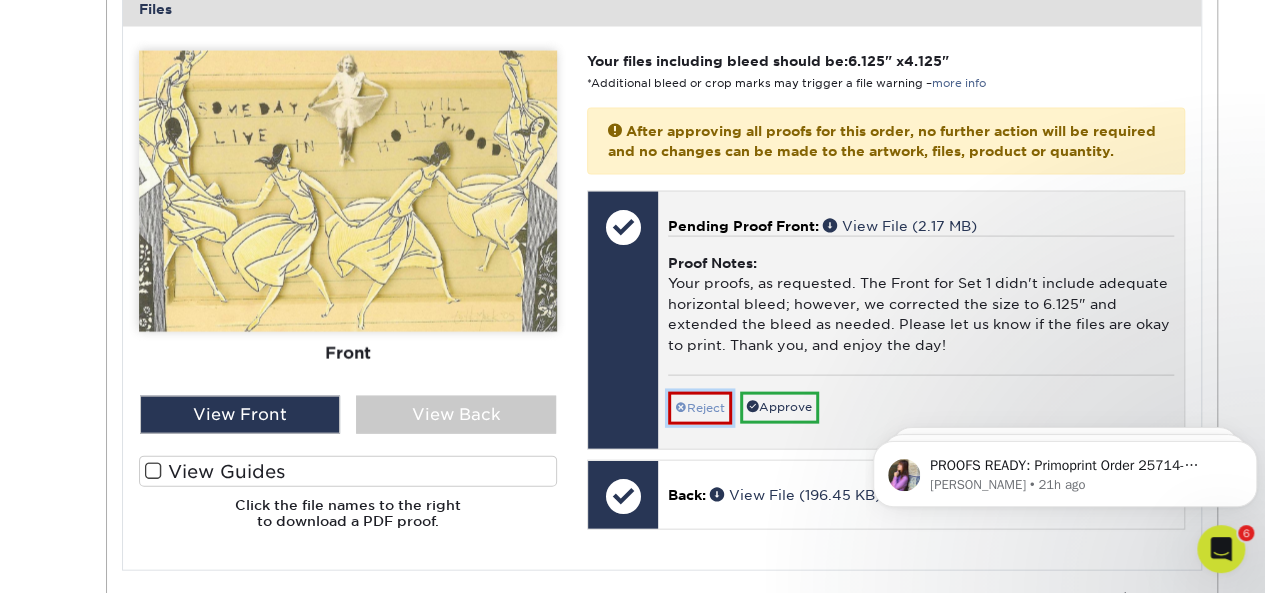click on "Reject" at bounding box center (700, 408) 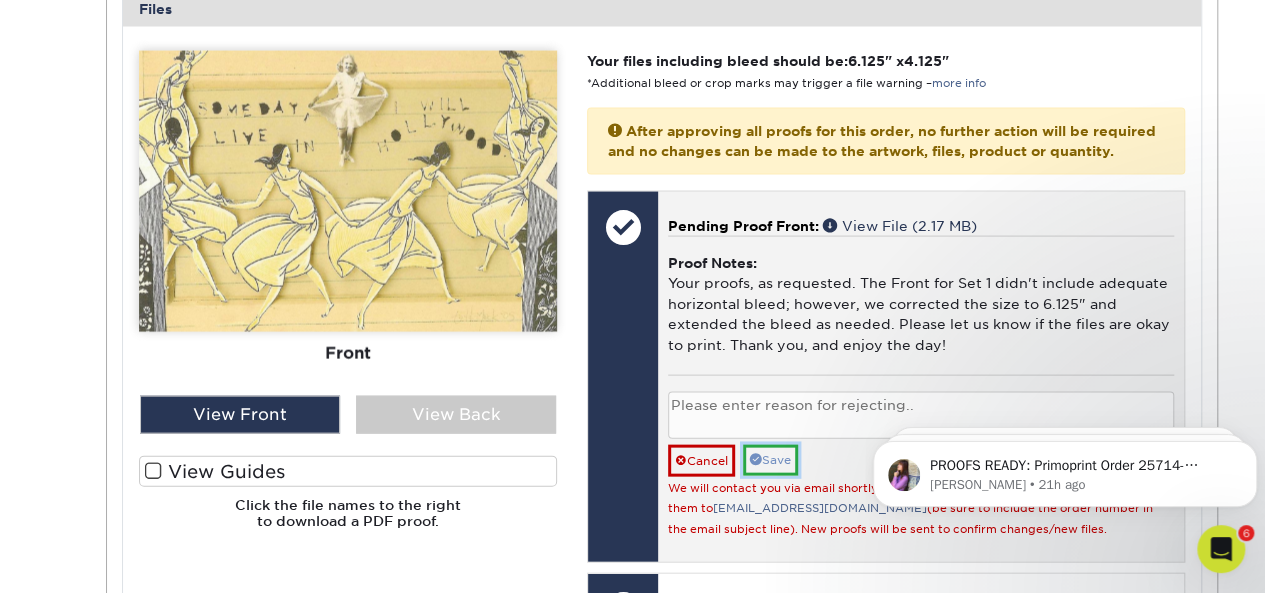 click on "Save" at bounding box center [770, 460] 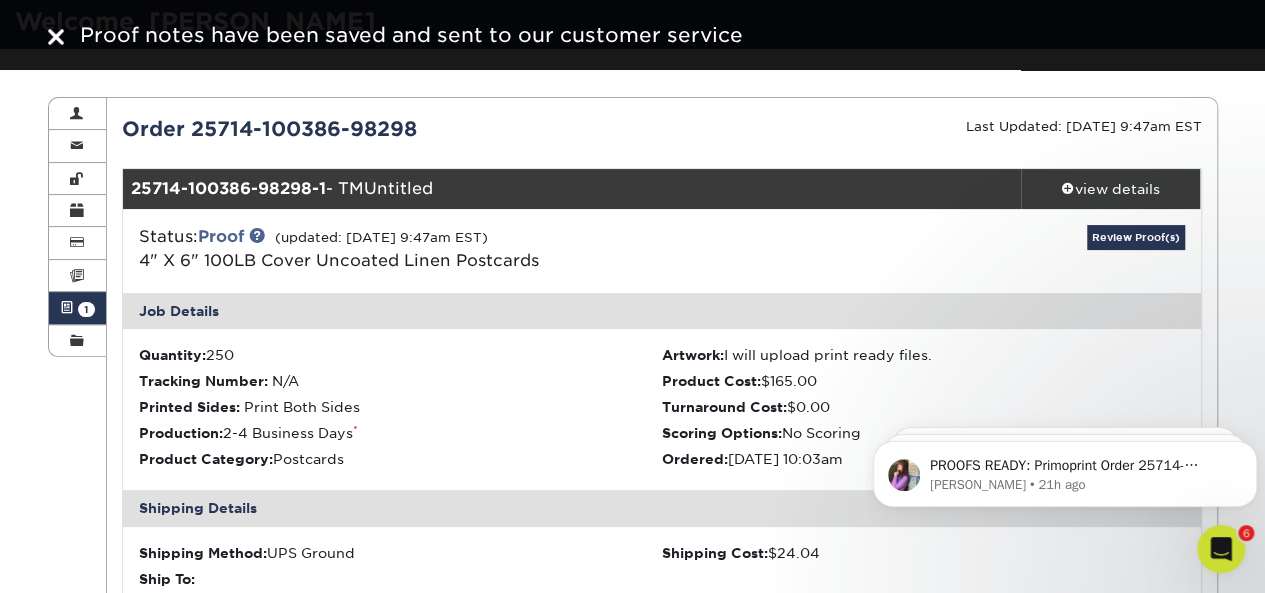 scroll, scrollTop: 120, scrollLeft: 0, axis: vertical 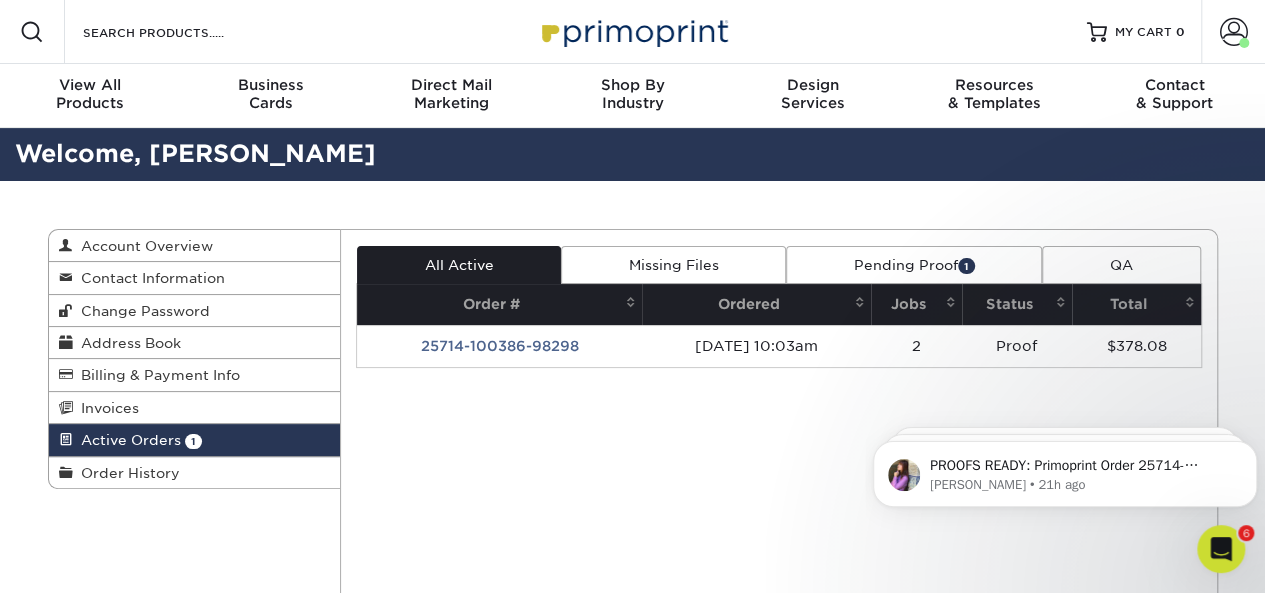 click on "25714-100386-98298" at bounding box center (499, 346) 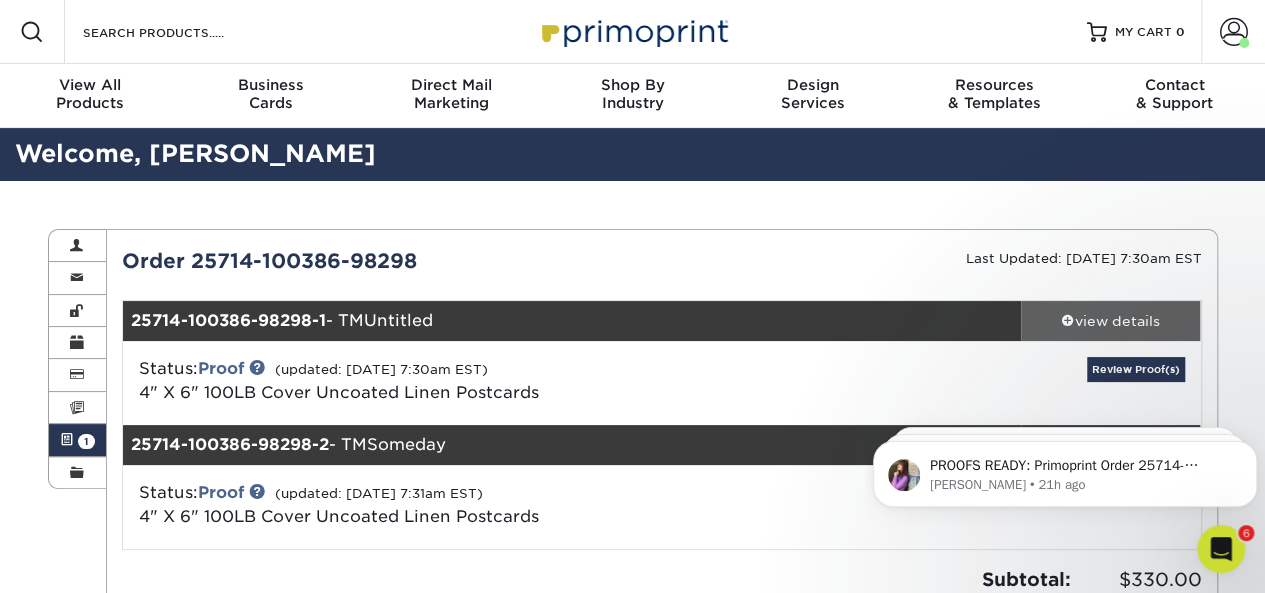 click on "view details" at bounding box center (1111, 321) 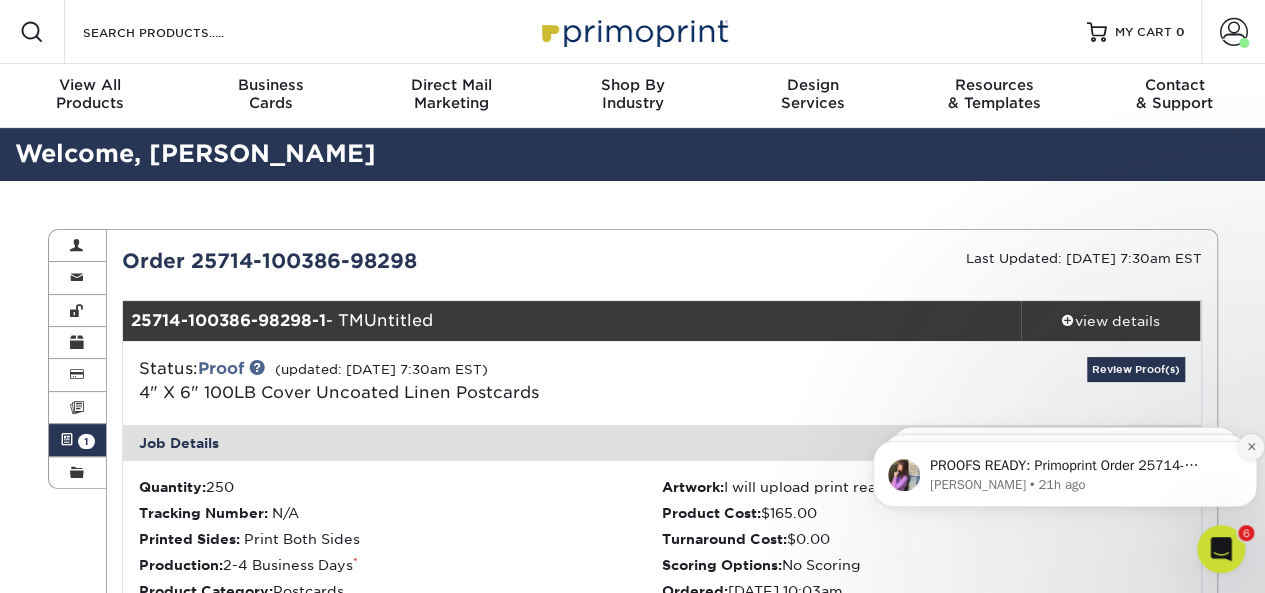 click 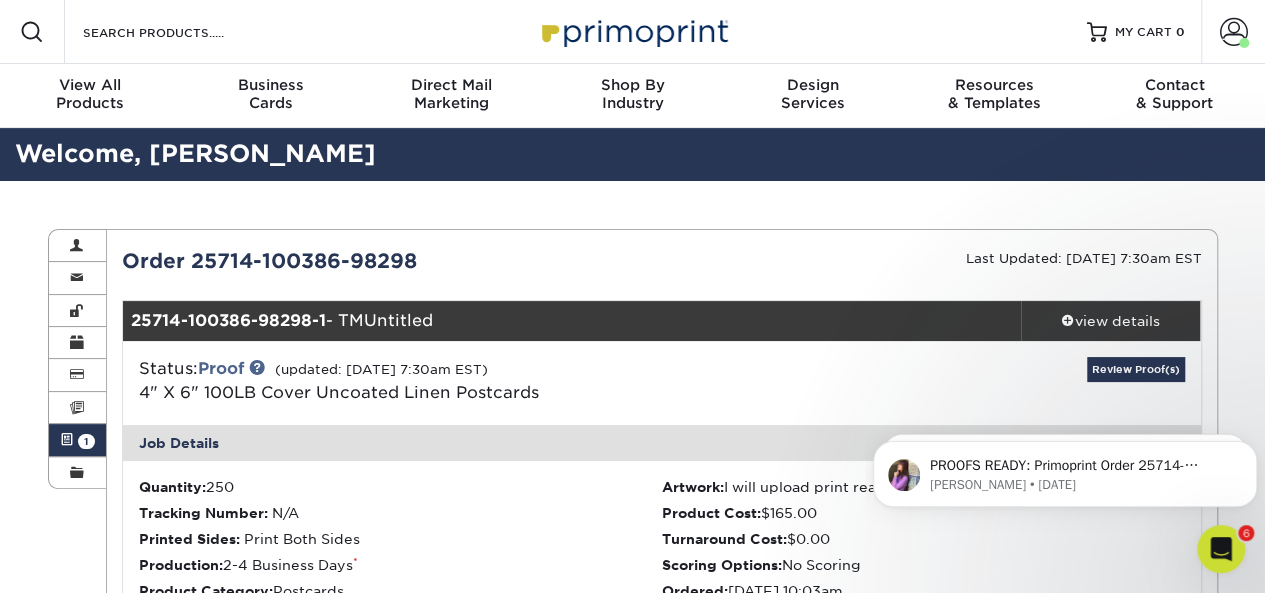 click 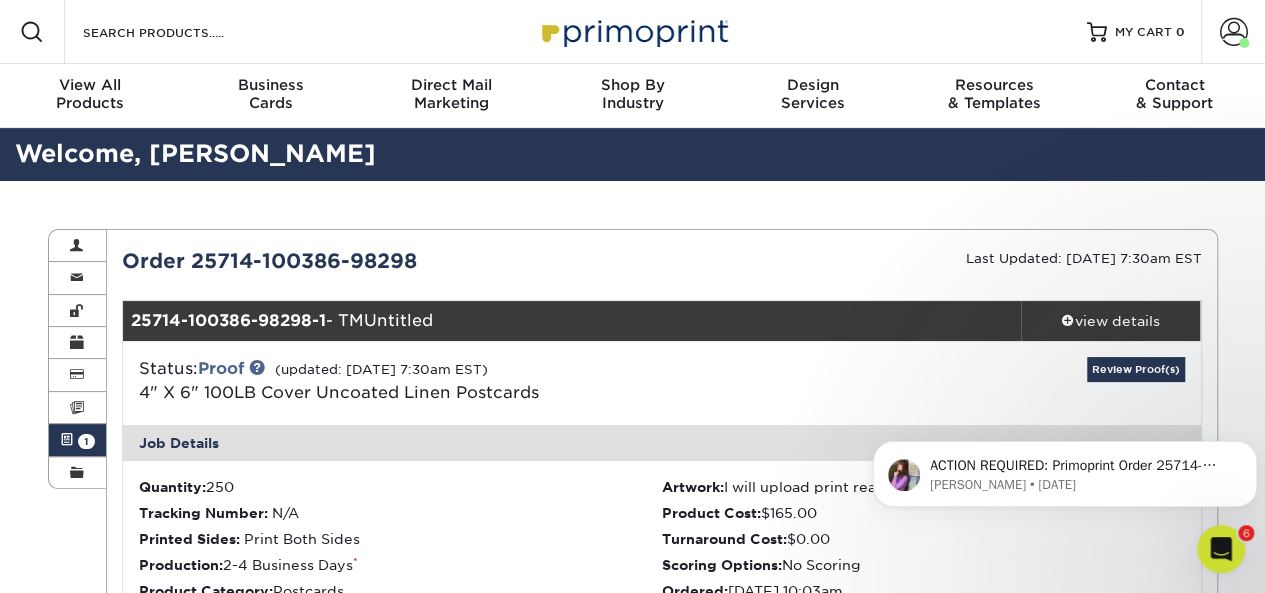click 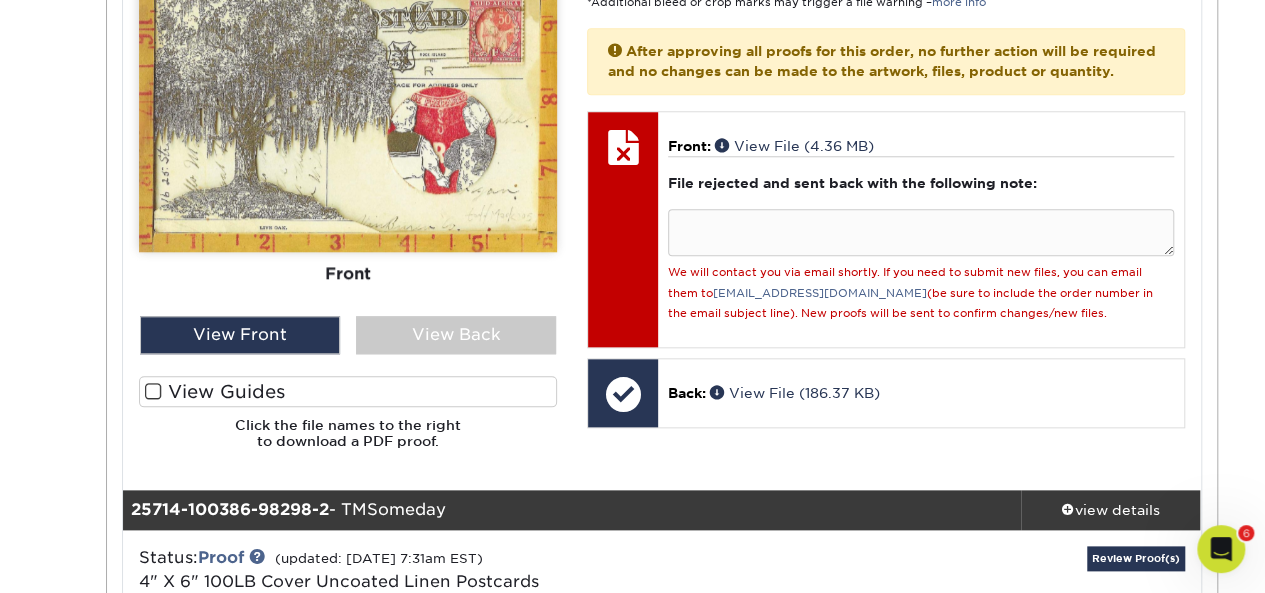 scroll, scrollTop: 884, scrollLeft: 0, axis: vertical 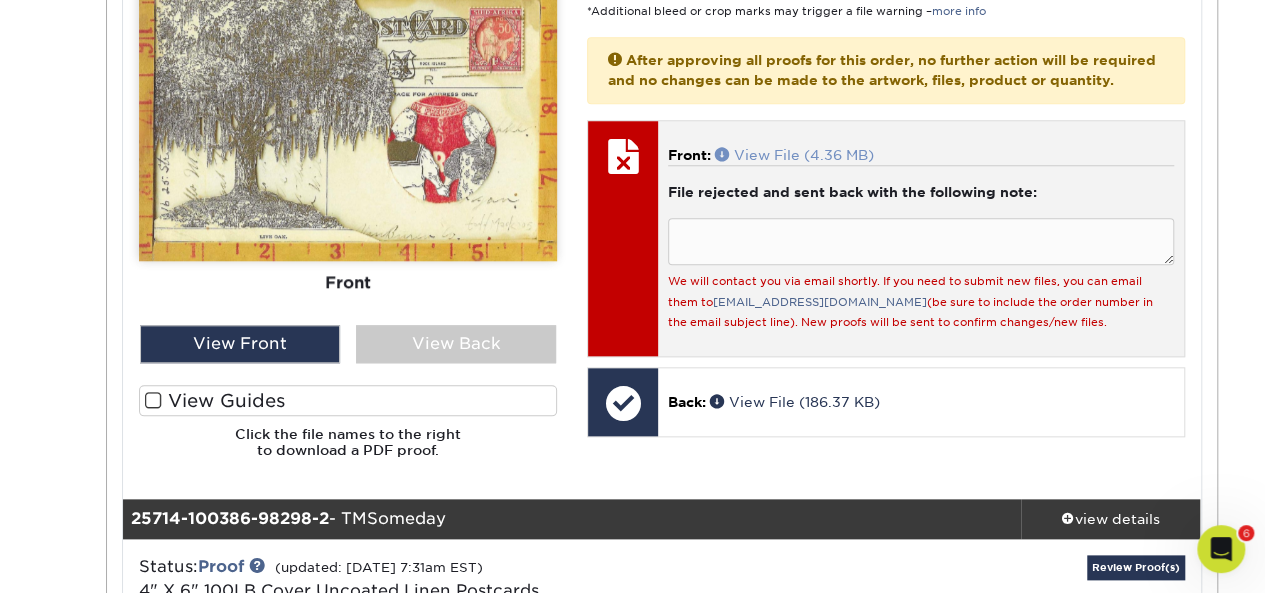 click on "Front:    View File (4.36 MB)" at bounding box center (920, 155) 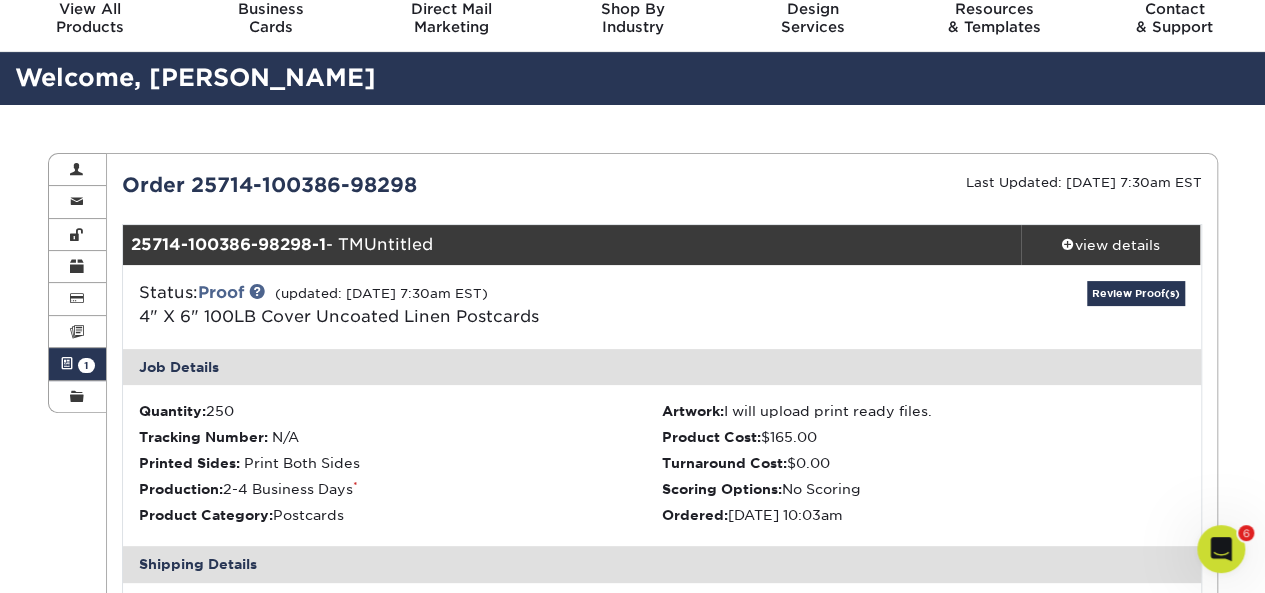 scroll, scrollTop: 0, scrollLeft: 0, axis: both 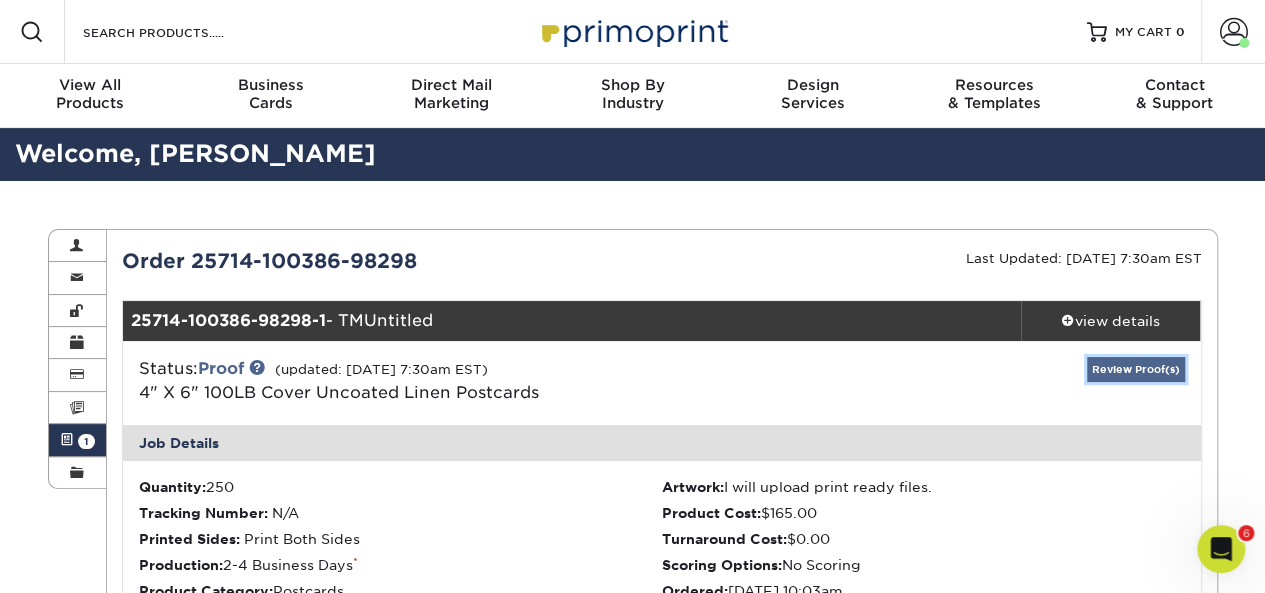 click on "Review Proof(s)" at bounding box center (1136, 369) 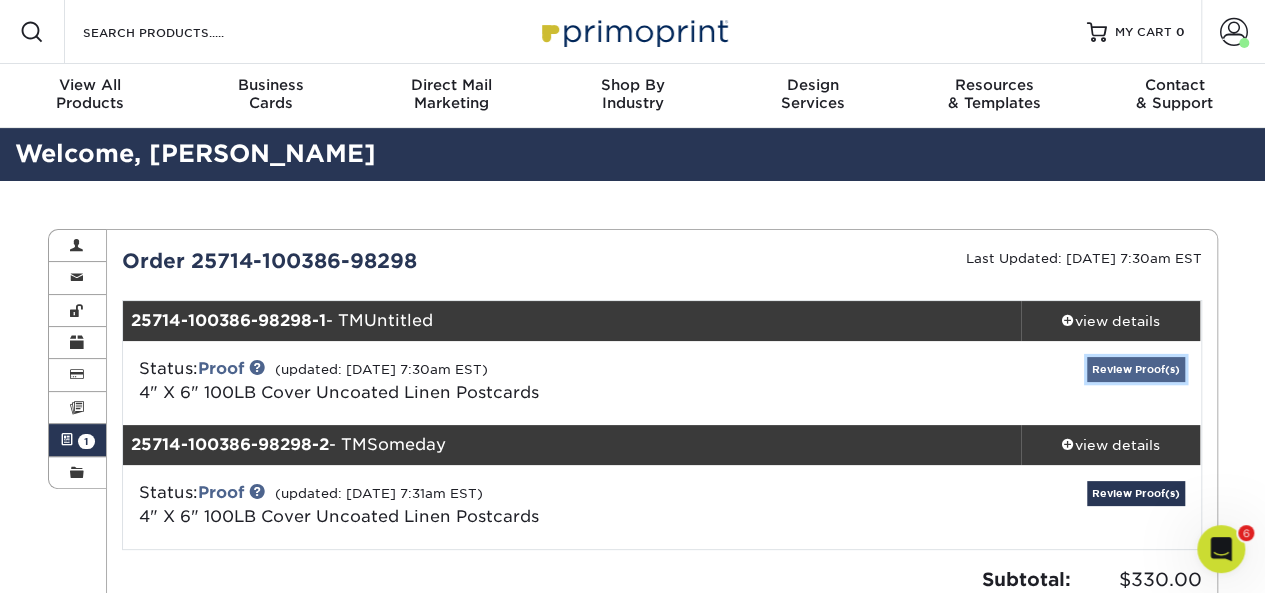 click on "Review Proof(s)" at bounding box center (1136, 369) 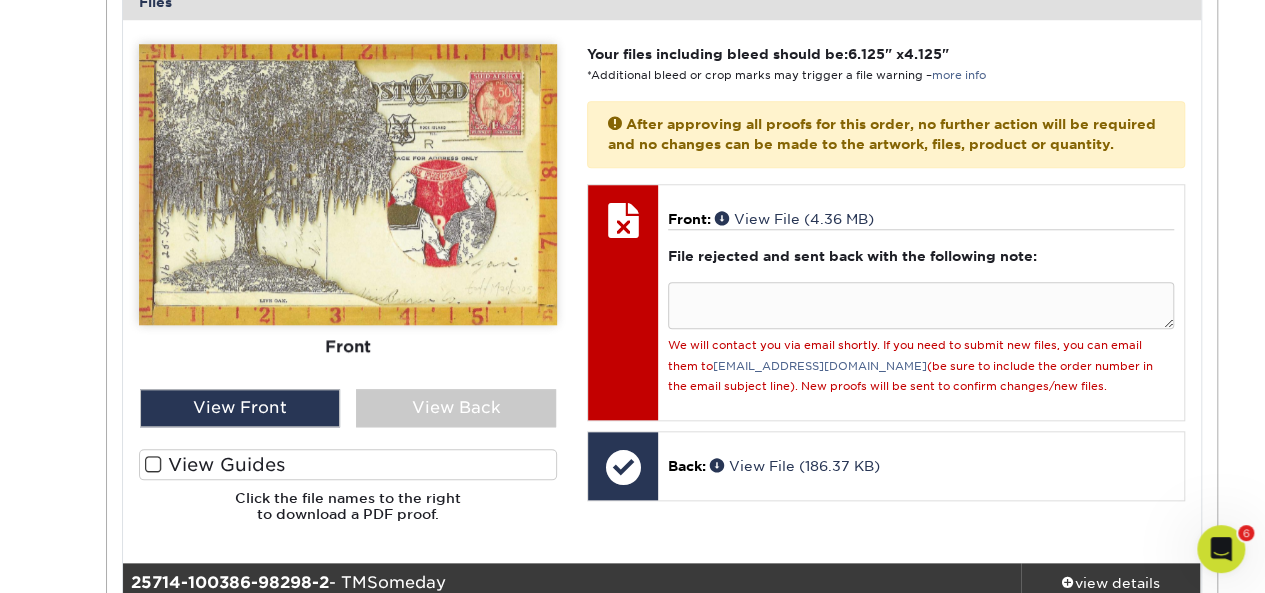 scroll, scrollTop: 826, scrollLeft: 0, axis: vertical 